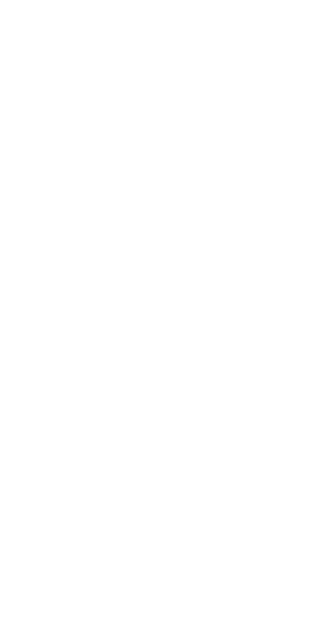 scroll, scrollTop: 0, scrollLeft: 0, axis: both 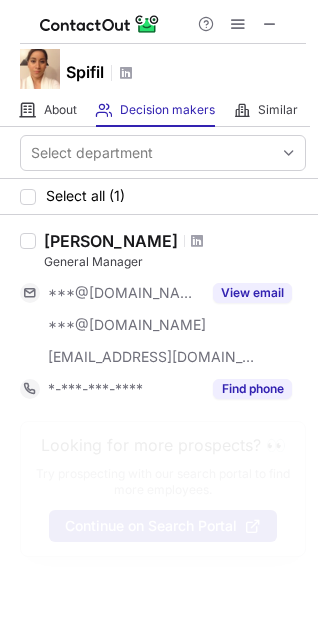 click 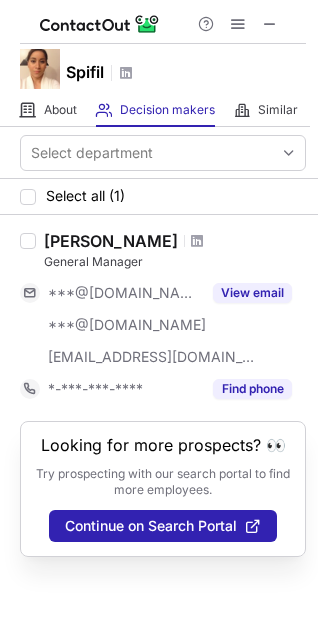 click 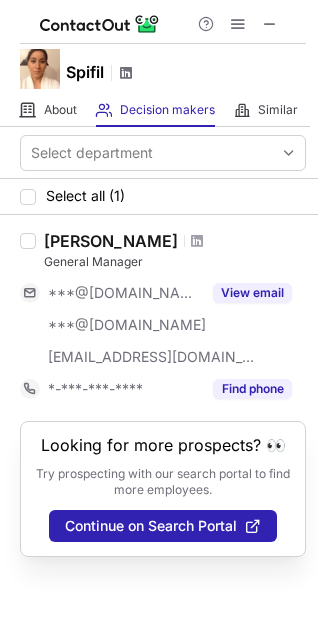 click at bounding box center [126, 73] 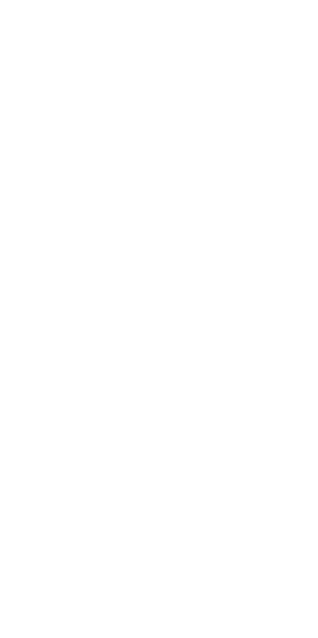scroll, scrollTop: 0, scrollLeft: 0, axis: both 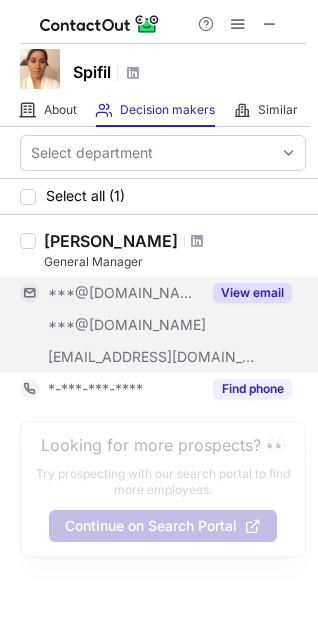 click on "View email" at bounding box center (252, 293) 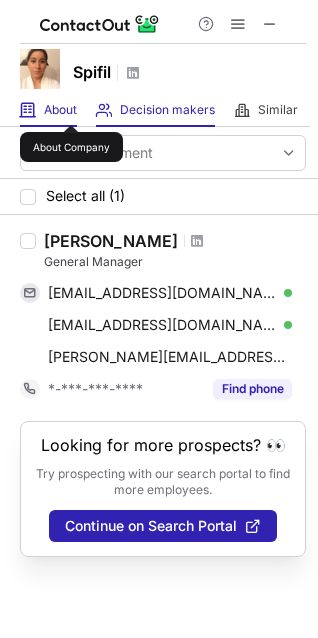click on "About" at bounding box center [60, 110] 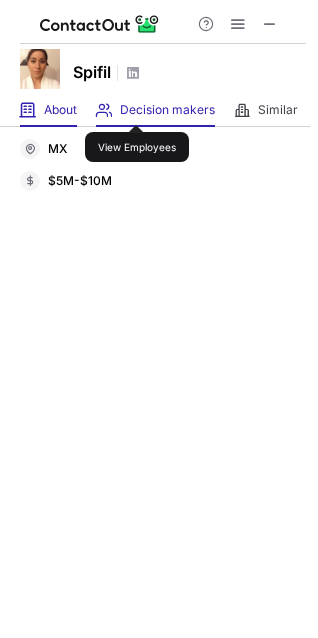 click on "Decision makers" at bounding box center (167, 110) 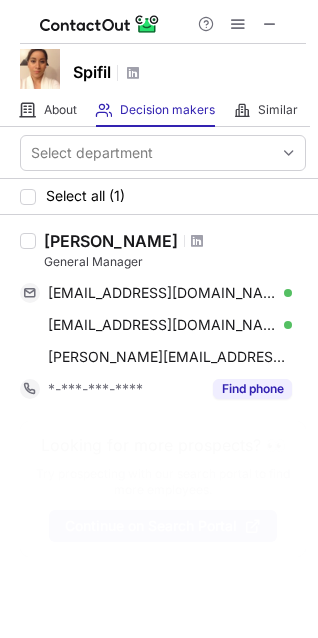 click 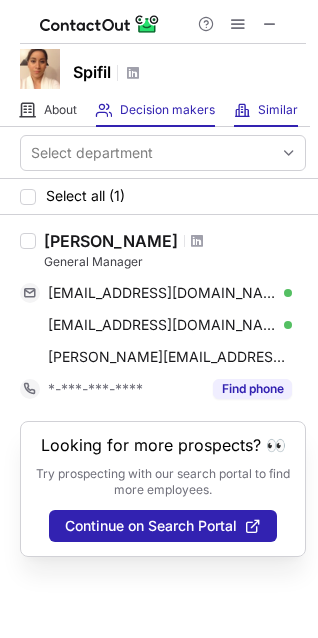 click at bounding box center [242, 110] 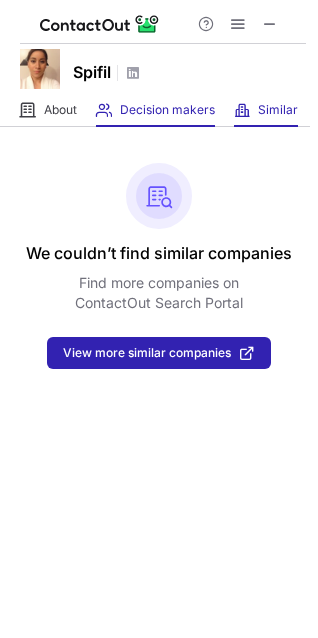 click on "Decision makers View Employees" at bounding box center [155, 110] 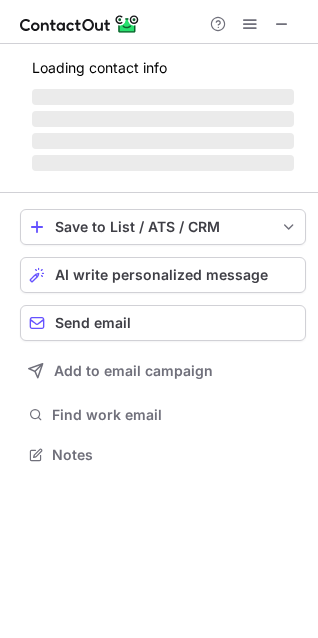 scroll, scrollTop: 9, scrollLeft: 9, axis: both 